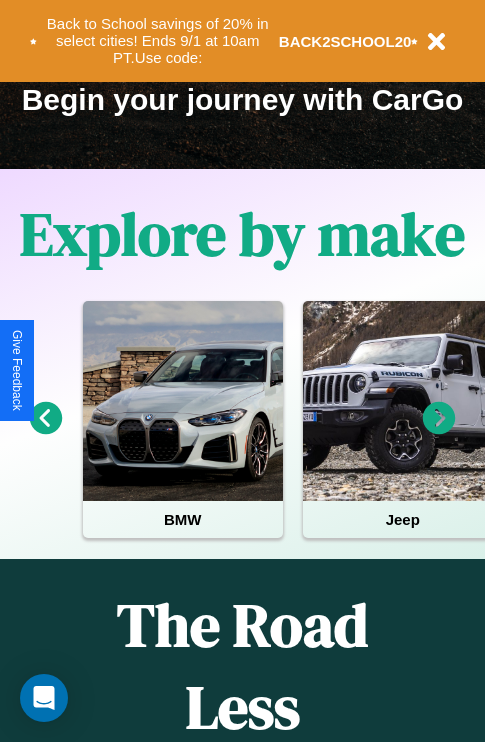 scroll, scrollTop: 308, scrollLeft: 0, axis: vertical 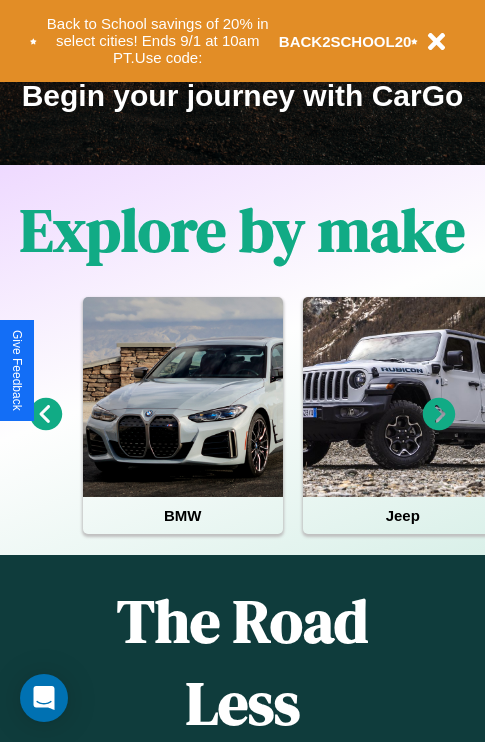click 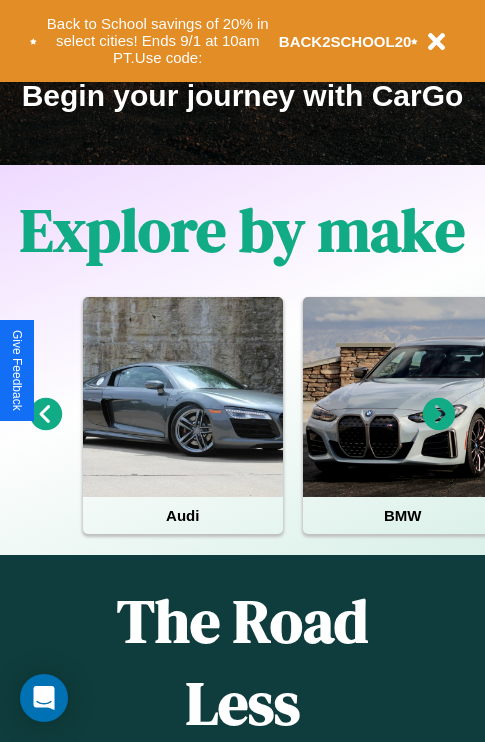 click 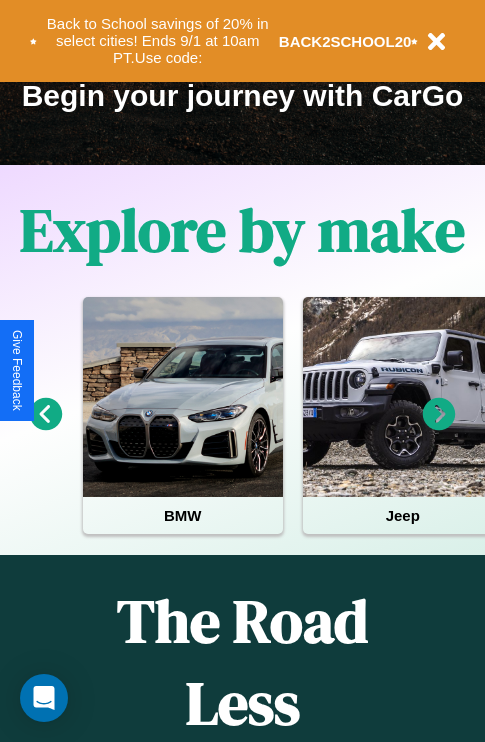 click 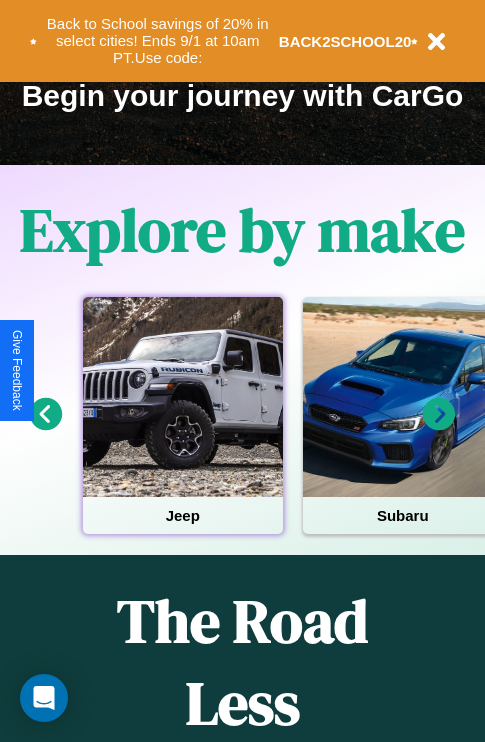 click at bounding box center (183, 397) 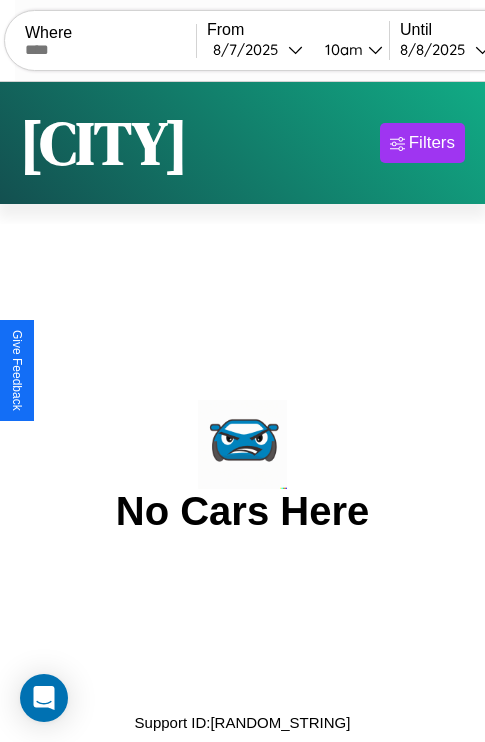 scroll, scrollTop: 0, scrollLeft: 0, axis: both 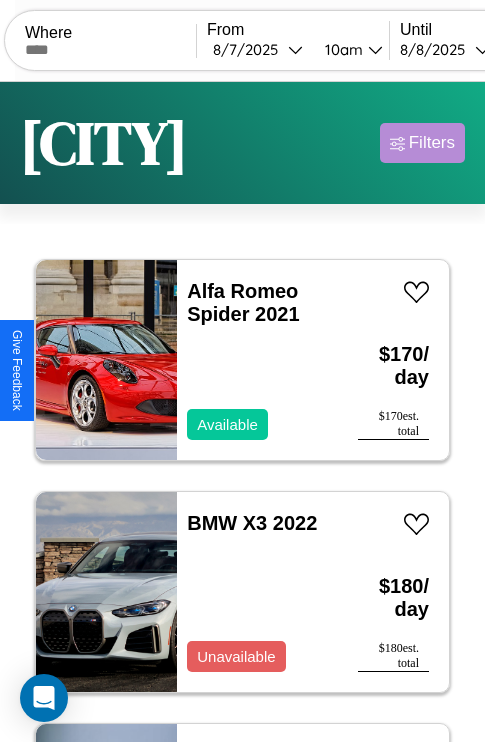 click on "Filters" at bounding box center (432, 143) 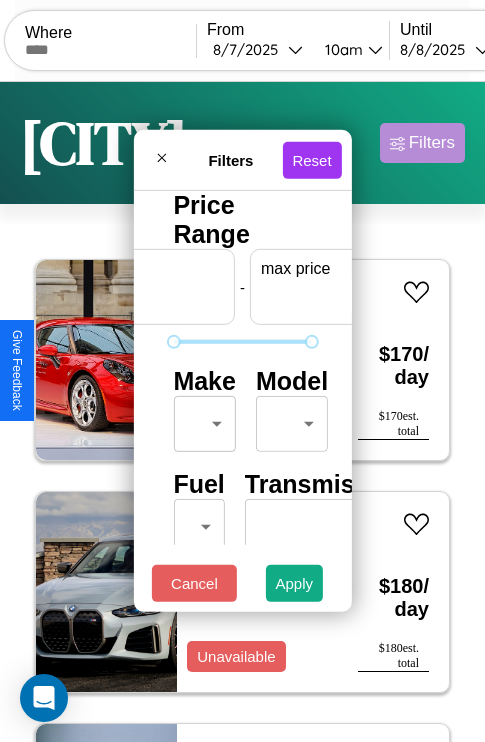 scroll, scrollTop: 0, scrollLeft: 124, axis: horizontal 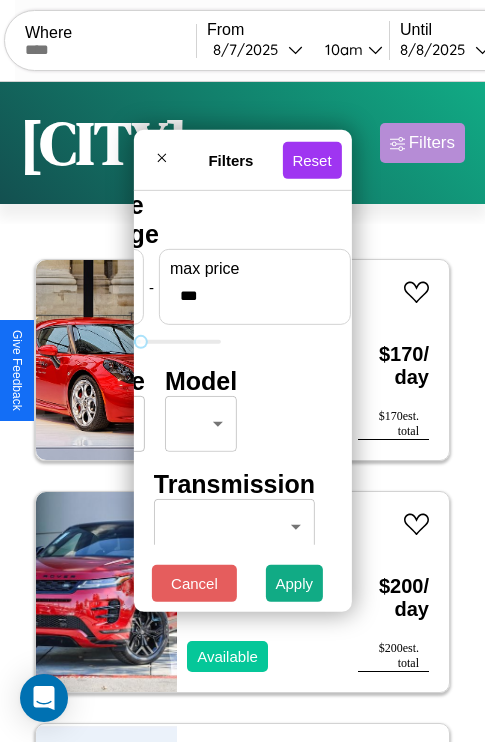 type on "***" 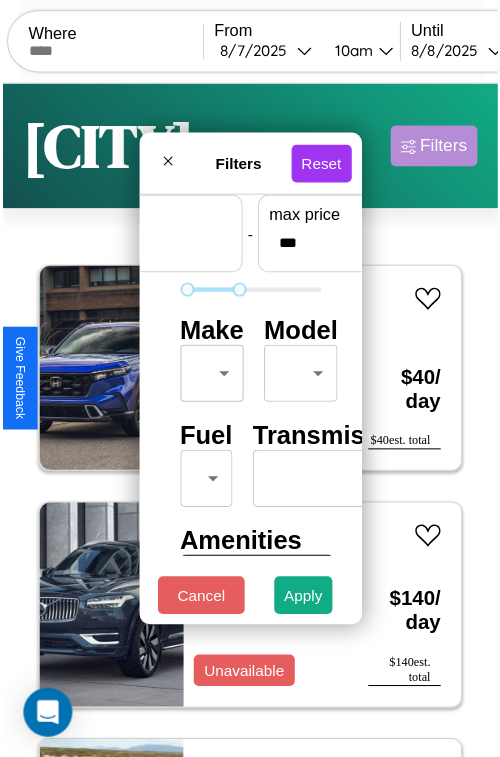 scroll, scrollTop: 59, scrollLeft: 0, axis: vertical 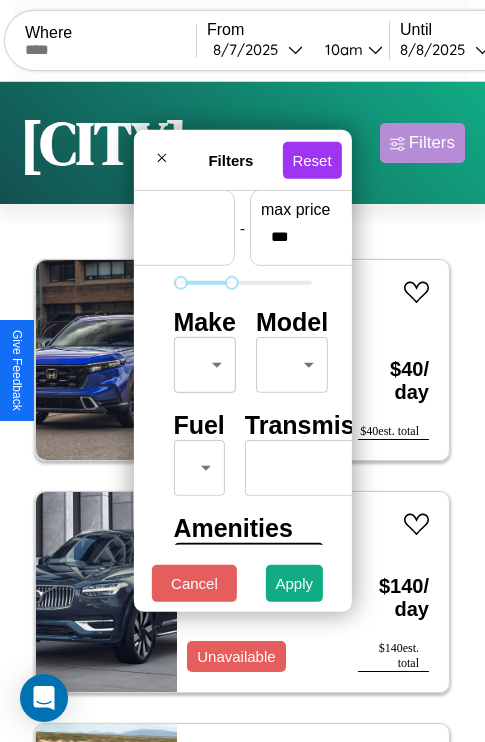 type on "**" 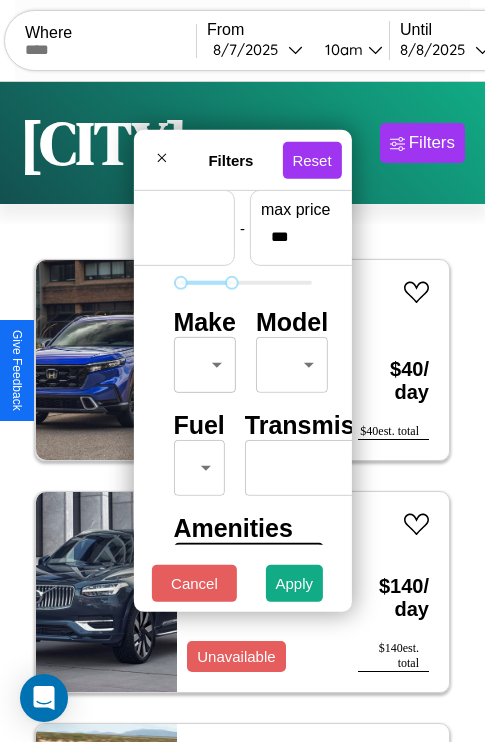 click on "CarGo Where From [DATE] [TIME] Until [DATE] [TIME] Become a Host Login Sign Up [CITY] Filters 34  cars in this area These cars can be picked up in this city. Honda   CMX450C   2022 Available $ 40  / day $ 40  est. total Volvo   B7R   2014 Unavailable $ 140  / day $ 140  est. total Subaru   GL-10   2018 Available $ 150  / day $ 150  est. total Subaru   XT6   2023 Available $ 40  / day $ 40  est. total BMW   730i   2014 Available $ 200  / day $ 200  est. total Mercedes   AMG GT   2014 Available $ 120  / day $ 120  est. total BMW   R 1300 GS Adventure   2018 Available $ 120  / day $ 120  est. total Buick   Rendezvous   2018 Available $ 90  / day $ 90  est. total Dodge   Intrepid   2018 Available $ 70  / day $ 70  est. total Buick   Verano   2014 Available $ 200  / day $ 200  est. total Volkswagen   Jetta   2021 Available $ 180  / day $ 180  est. total Alfa Romeo   Spider   2021 Available $ 170  / day $ 170  est. total Hyundai   Hyundai Translead Trailers   2022 Available $ 100  / day $ 100  est. total" at bounding box center (242, 412) 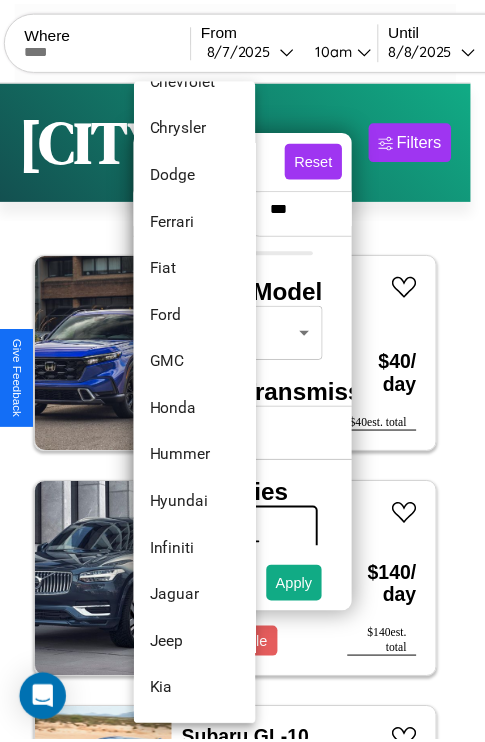 scroll, scrollTop: 470, scrollLeft: 0, axis: vertical 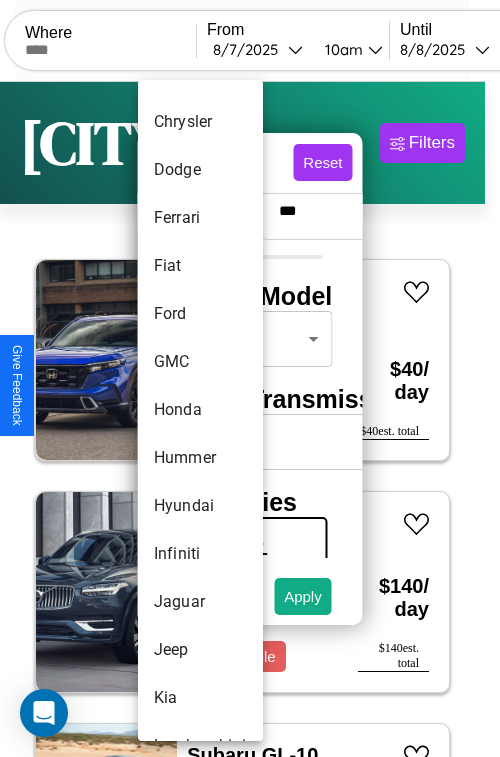 click on "Honda" at bounding box center [200, 410] 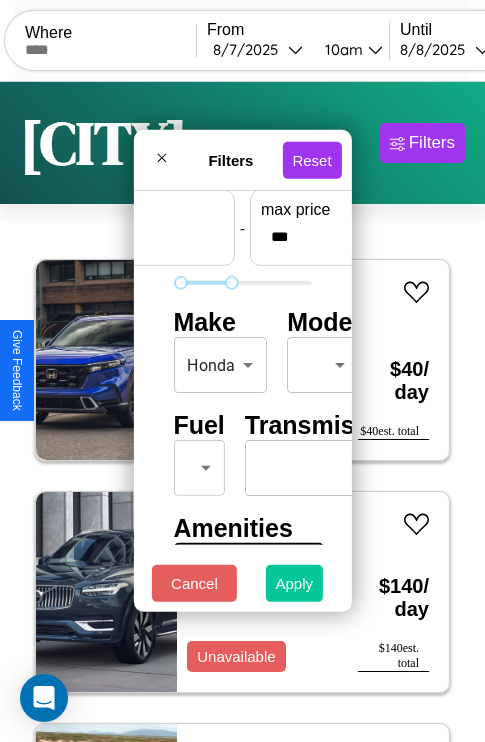 click on "Apply" at bounding box center (295, 583) 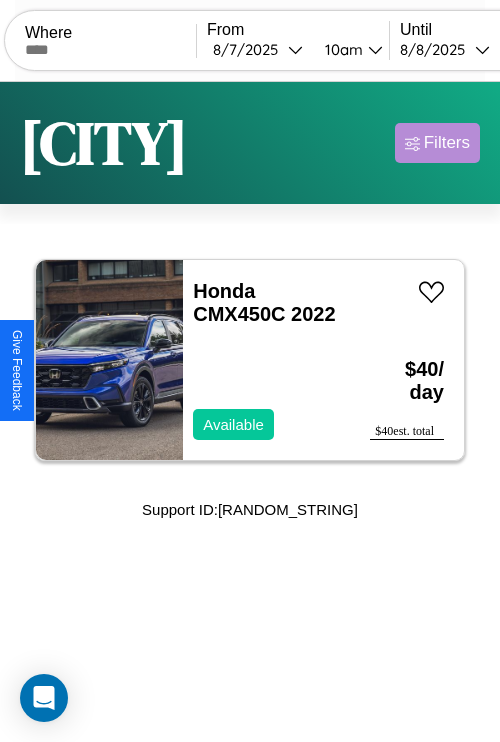 click on "Filters" at bounding box center [447, 143] 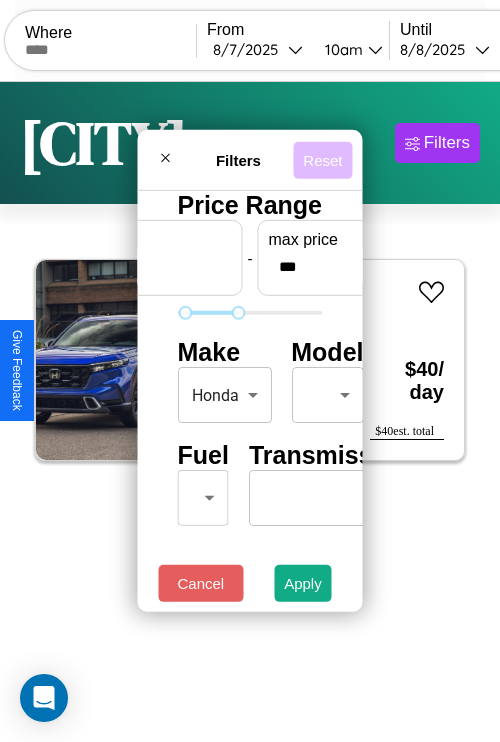 click on "Reset" at bounding box center [322, 159] 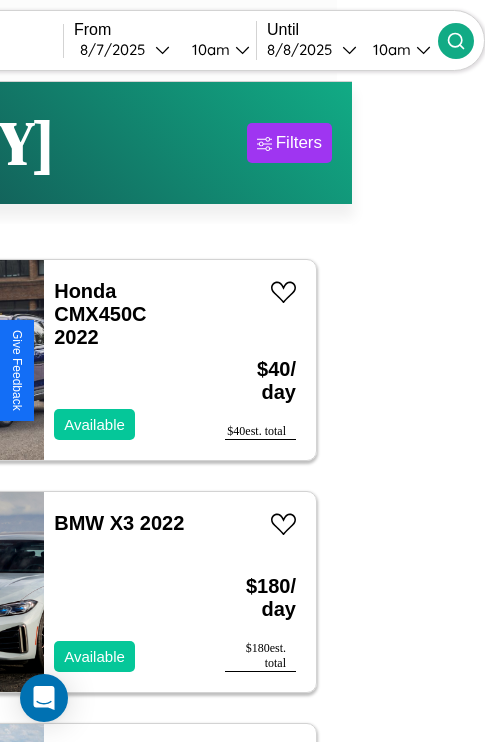 type on "*****" 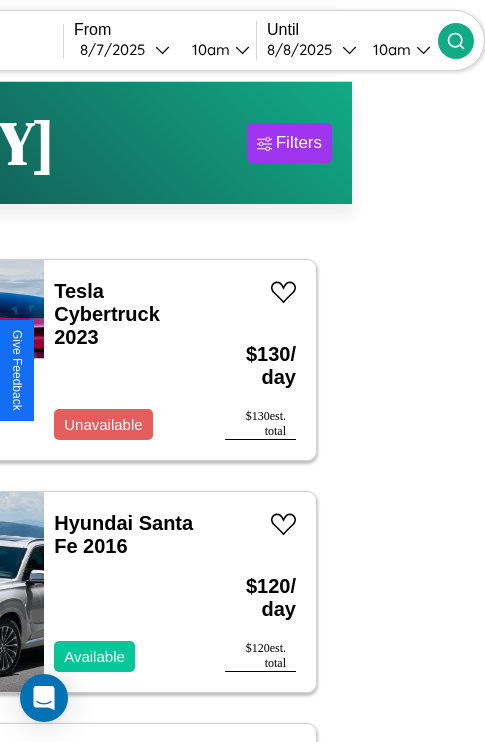 scroll, scrollTop: 50, scrollLeft: 98, axis: both 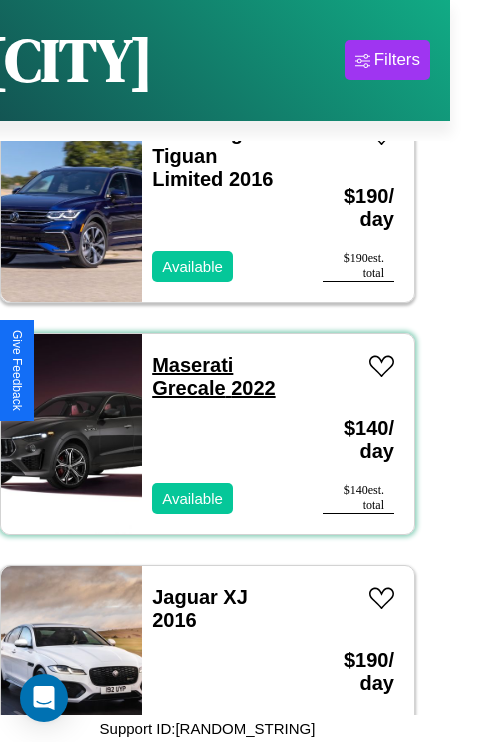 click on "Maserati   Grecale   2022" at bounding box center [213, 376] 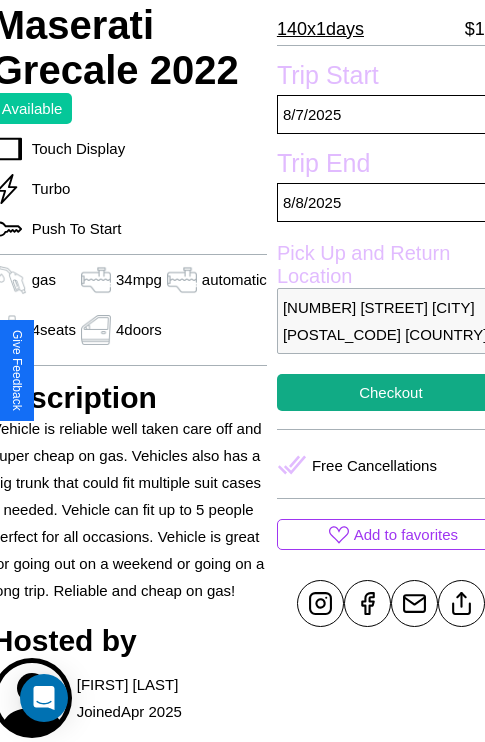 scroll, scrollTop: 496, scrollLeft: 84, axis: both 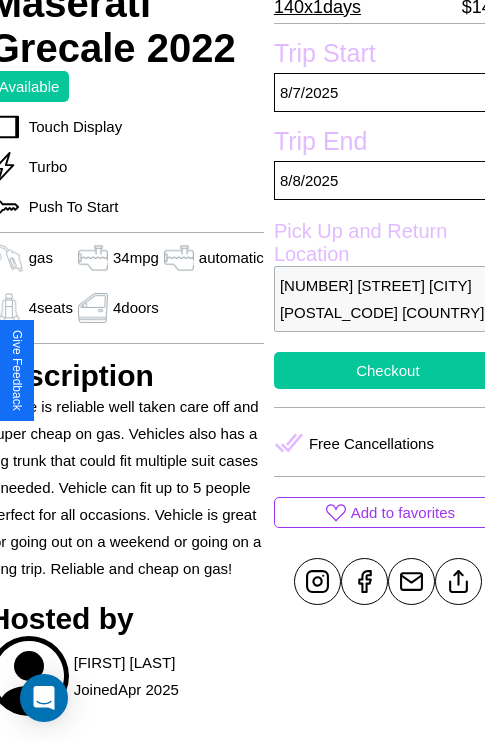 click on "Checkout" at bounding box center [388, 370] 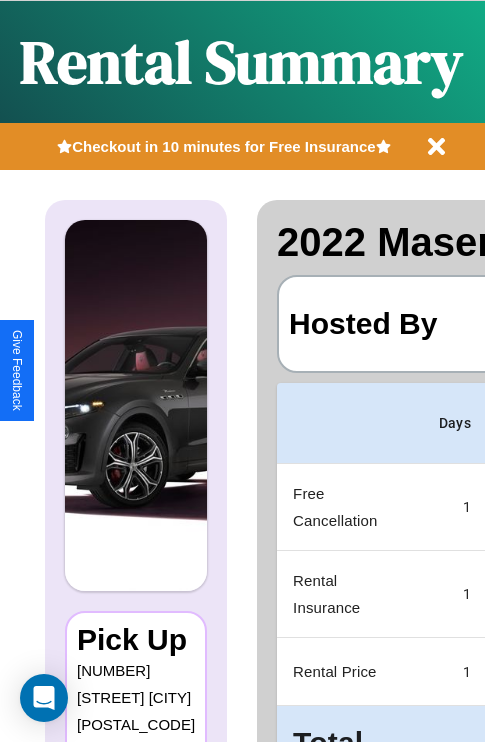 scroll, scrollTop: 0, scrollLeft: 378, axis: horizontal 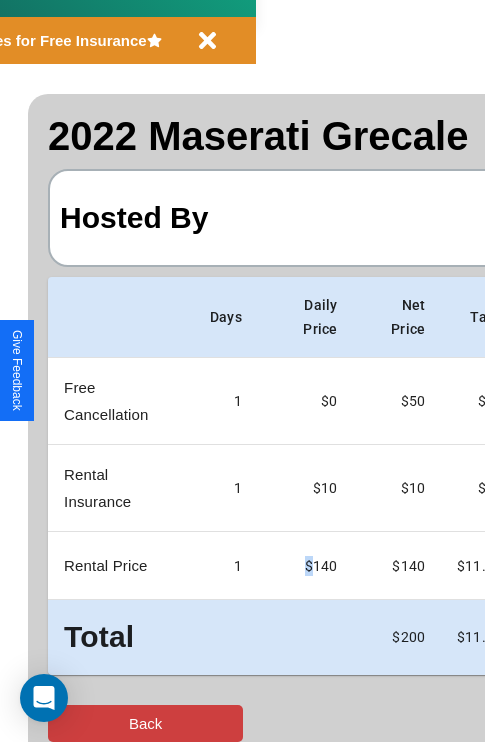 click on "Back" at bounding box center (145, 723) 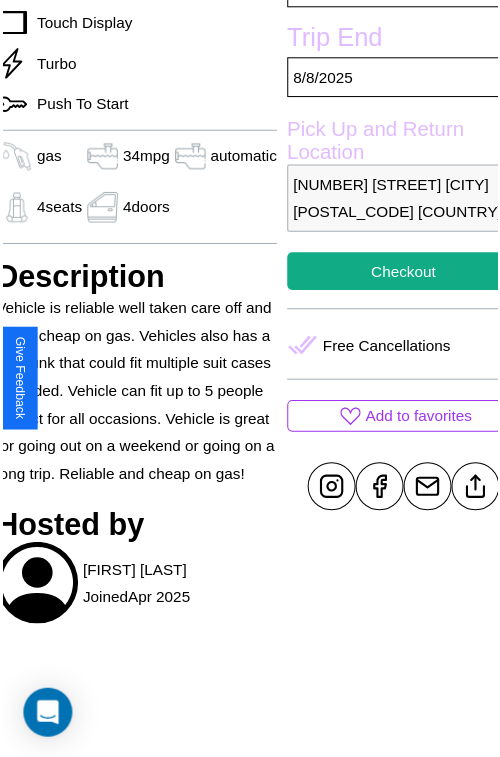 scroll, scrollTop: 638, scrollLeft: 84, axis: both 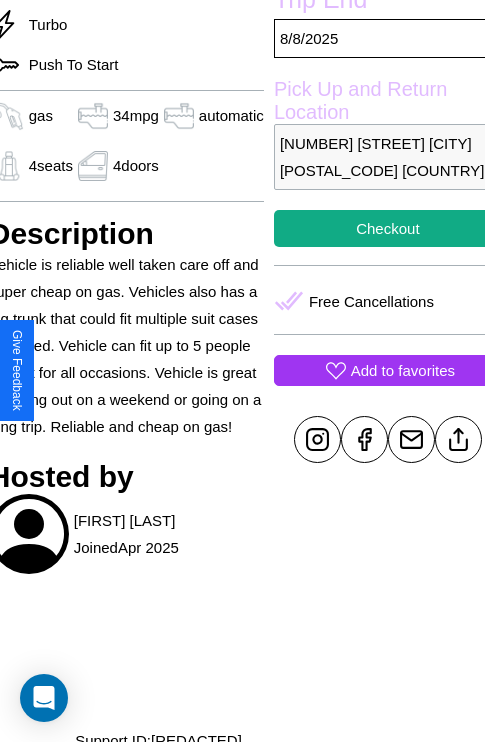 click on "Add to favorites" at bounding box center (403, 370) 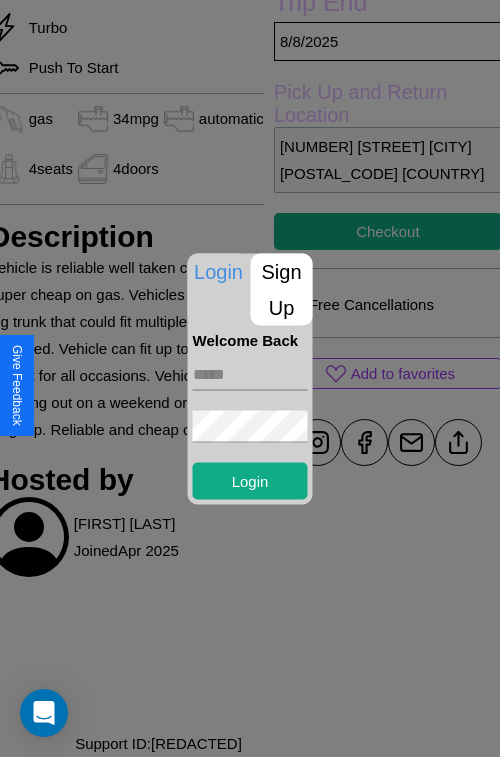 click on "Sign Up" at bounding box center [282, 289] 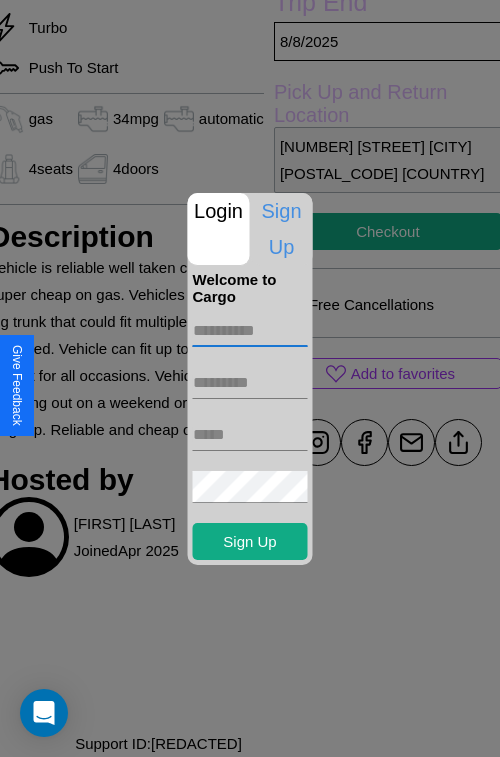 click at bounding box center [250, 331] 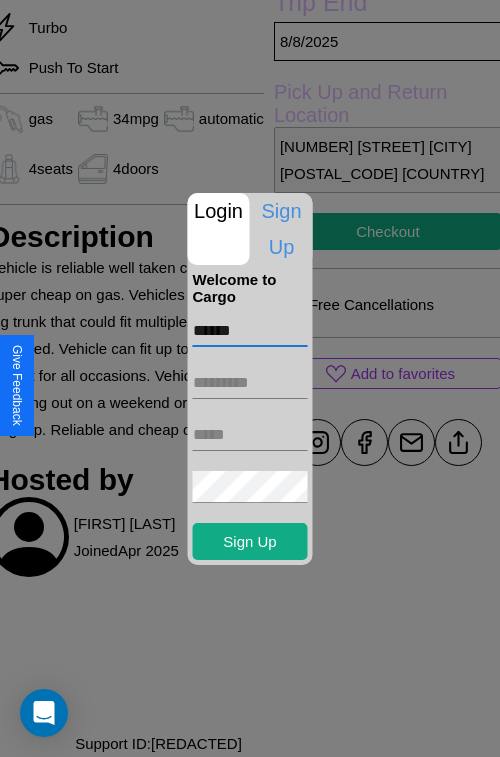 type on "******" 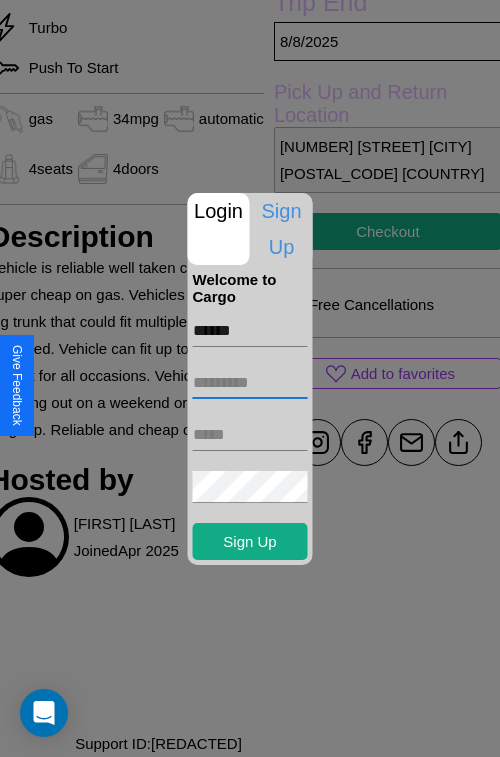 click at bounding box center (250, 383) 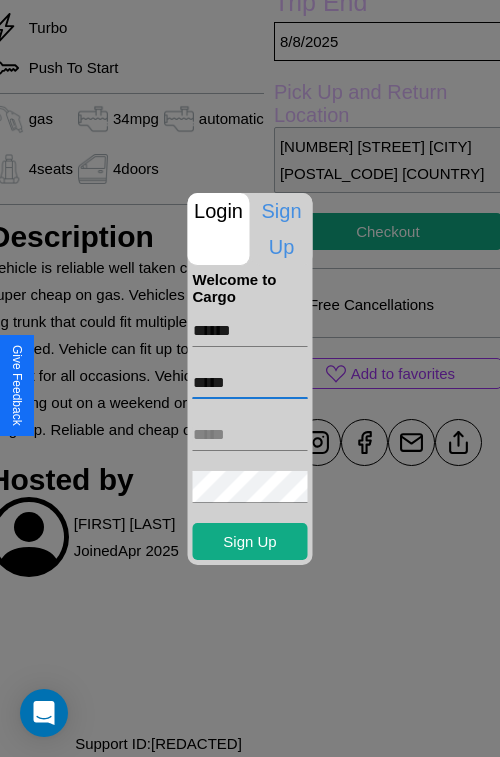 type on "*****" 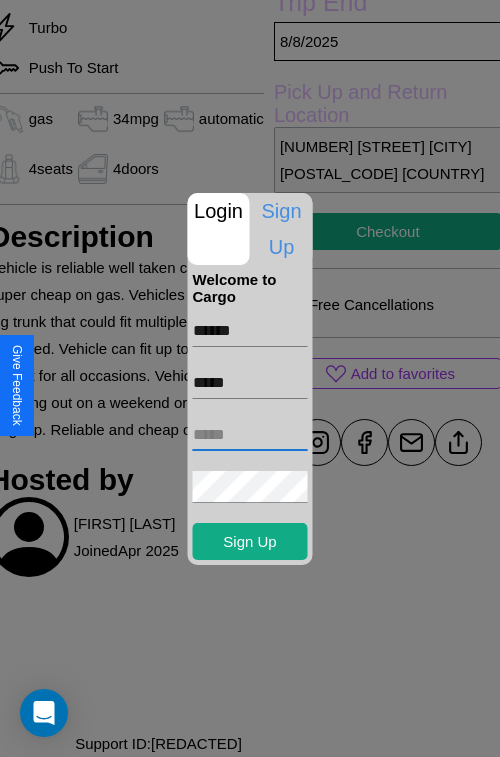 click at bounding box center [250, 435] 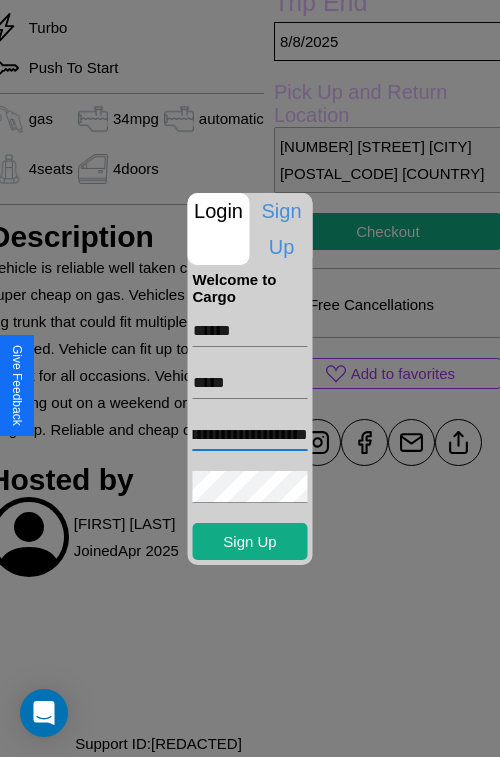 scroll, scrollTop: 0, scrollLeft: 66, axis: horizontal 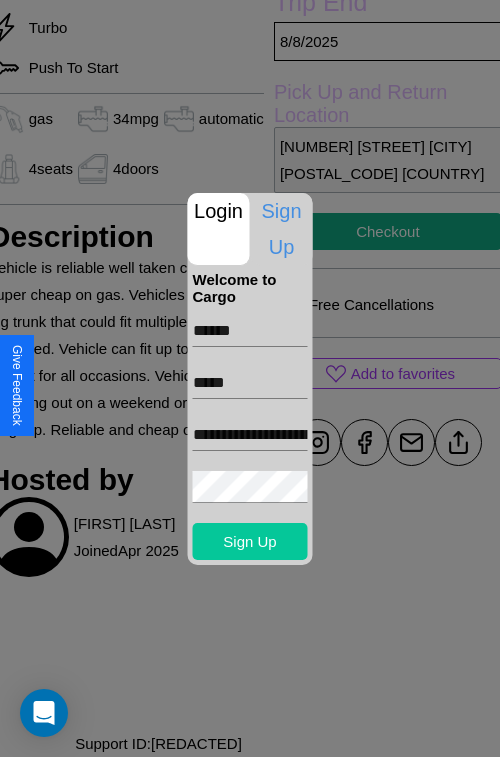 click on "Sign Up" at bounding box center [250, 541] 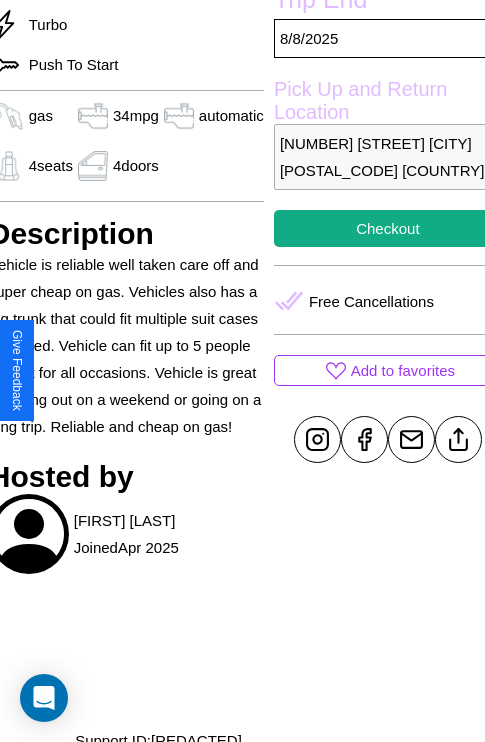scroll, scrollTop: 677, scrollLeft: 84, axis: both 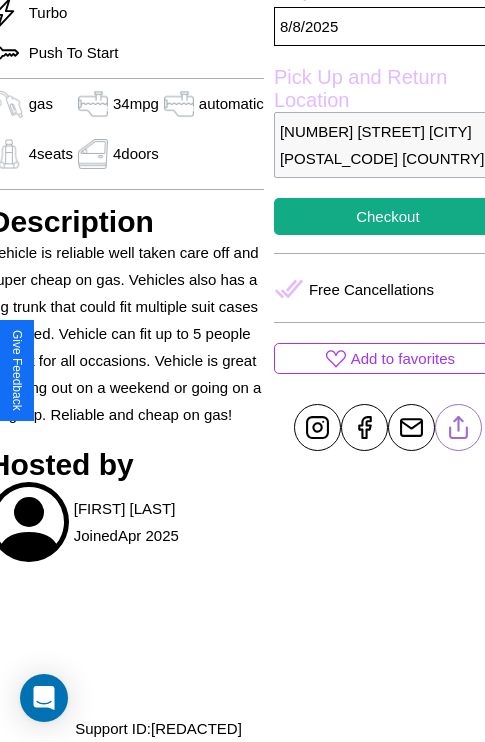 click 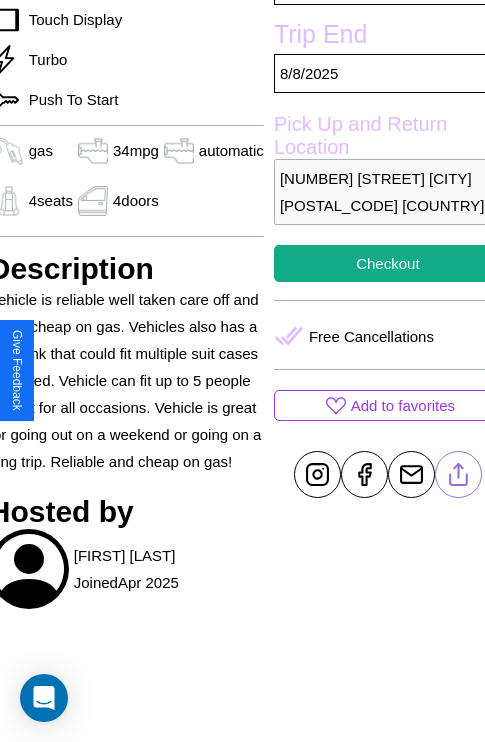 scroll, scrollTop: 496, scrollLeft: 84, axis: both 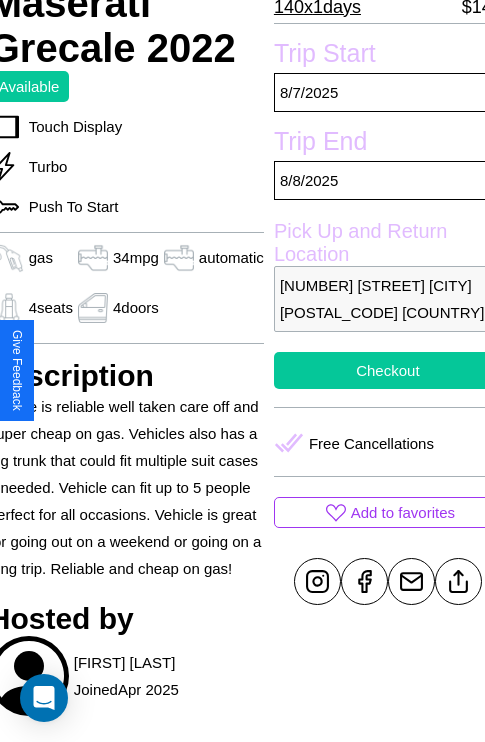 click on "Checkout" at bounding box center (388, 370) 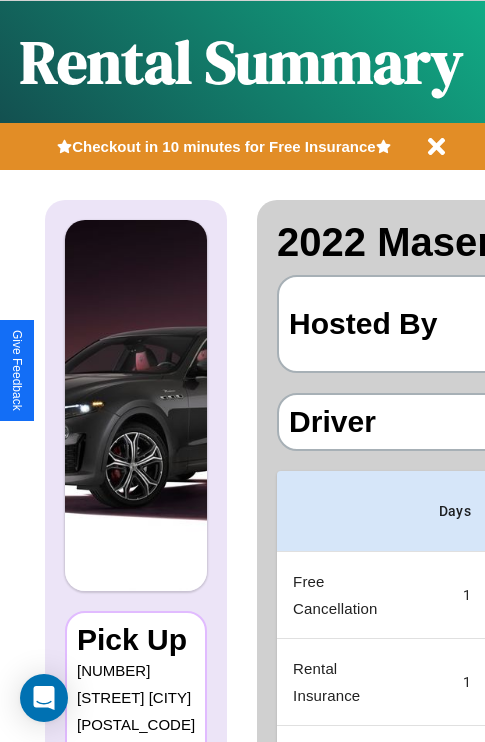 scroll, scrollTop: 0, scrollLeft: 378, axis: horizontal 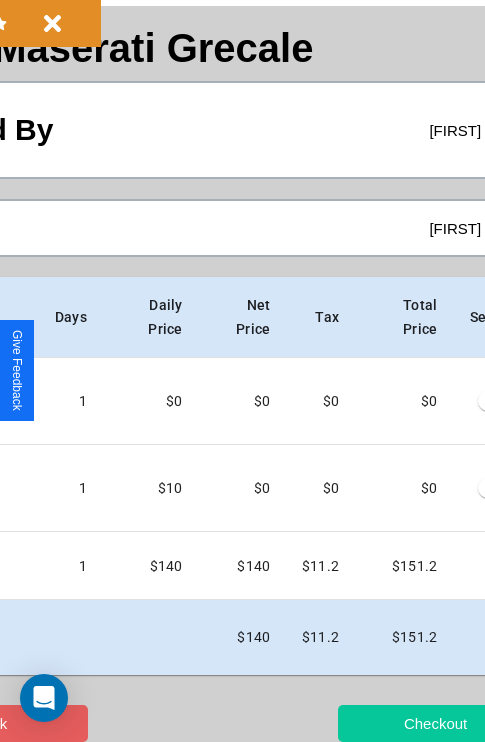 click on "Checkout" at bounding box center [435, 723] 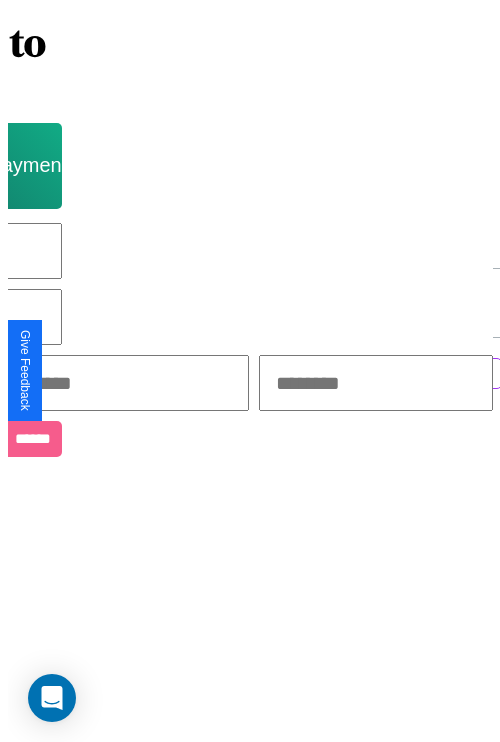 scroll, scrollTop: 0, scrollLeft: 0, axis: both 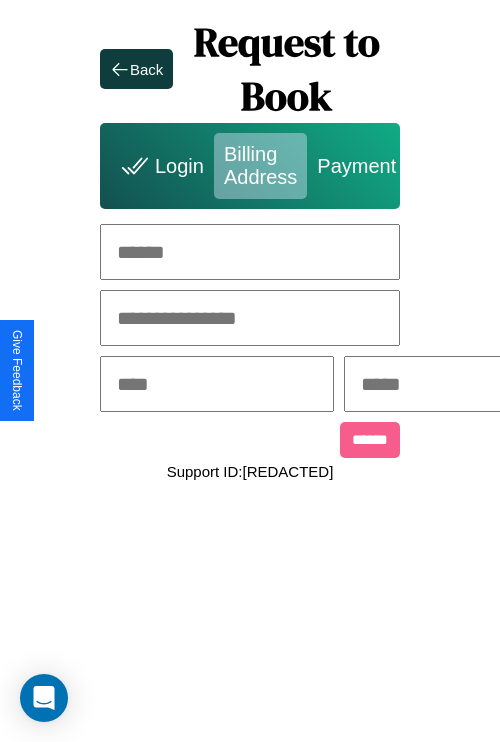click at bounding box center (250, 252) 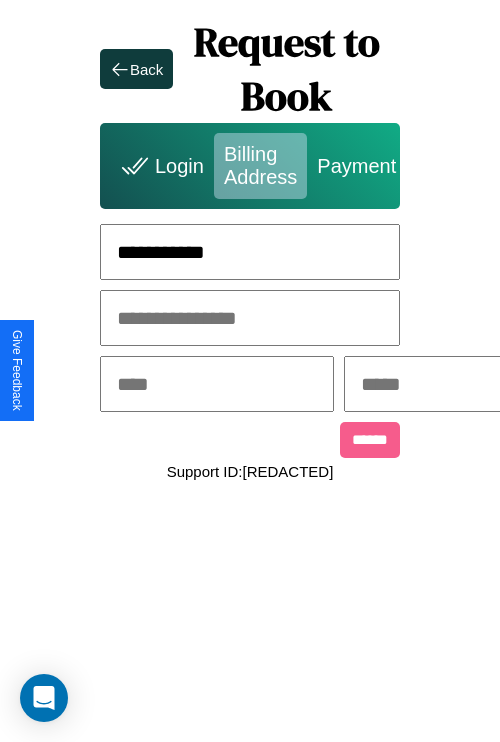 type on "**********" 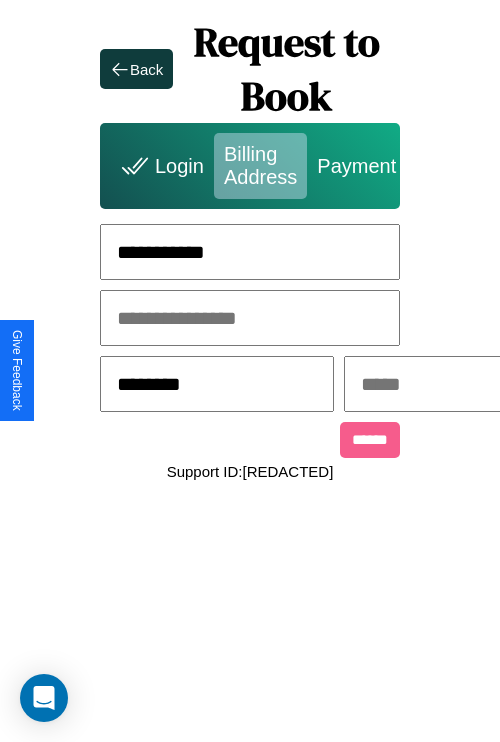 type on "********" 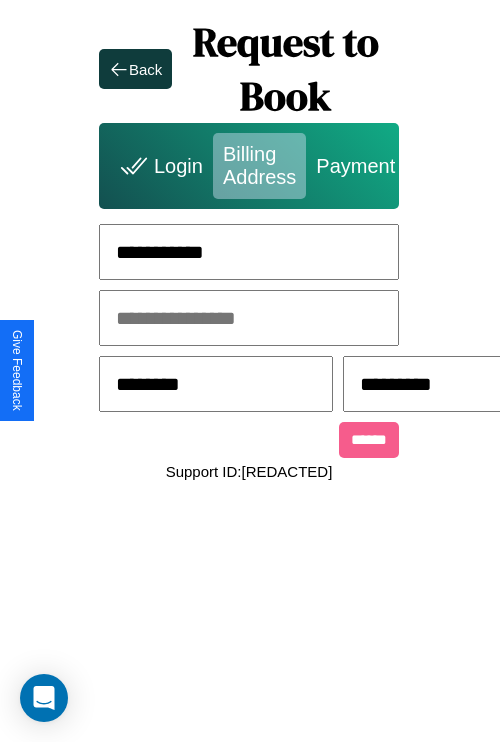 scroll, scrollTop: 0, scrollLeft: 517, axis: horizontal 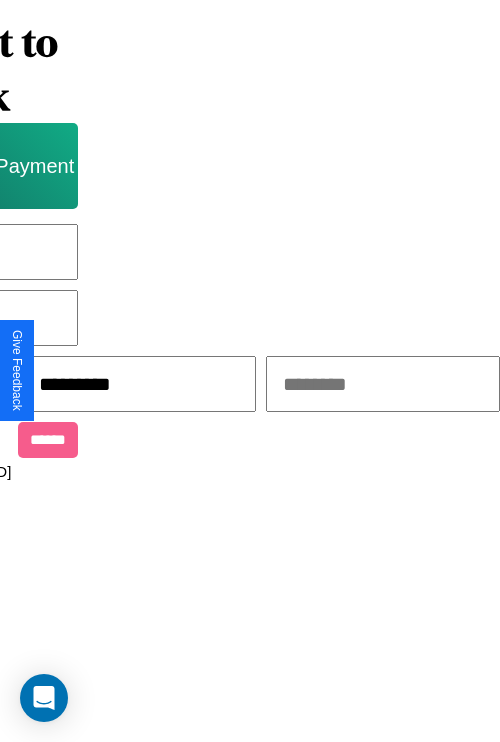 type on "*********" 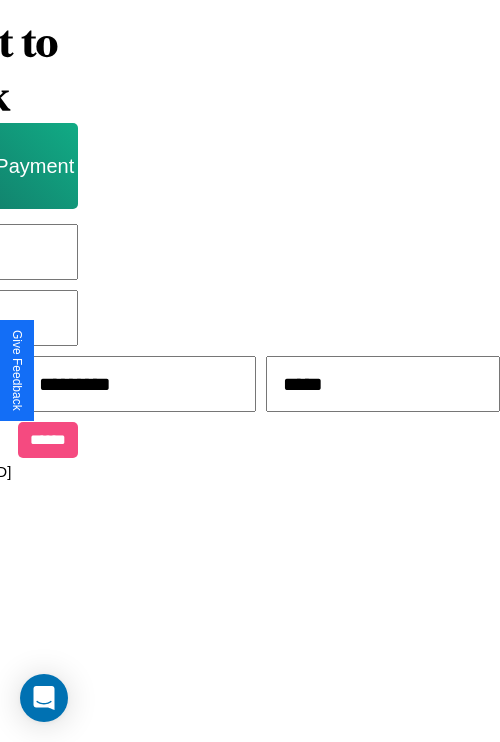 type on "*****" 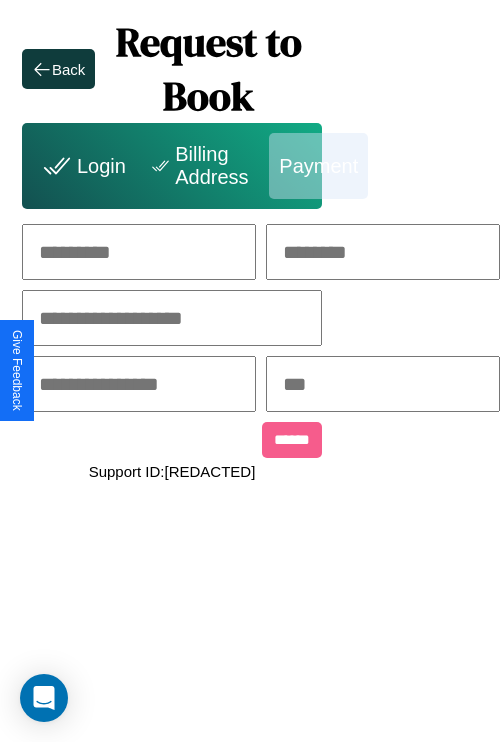 scroll, scrollTop: 0, scrollLeft: 208, axis: horizontal 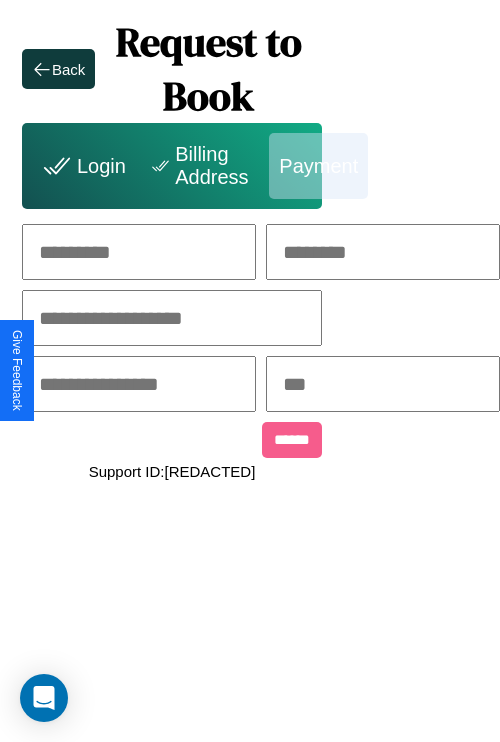 click at bounding box center [139, 252] 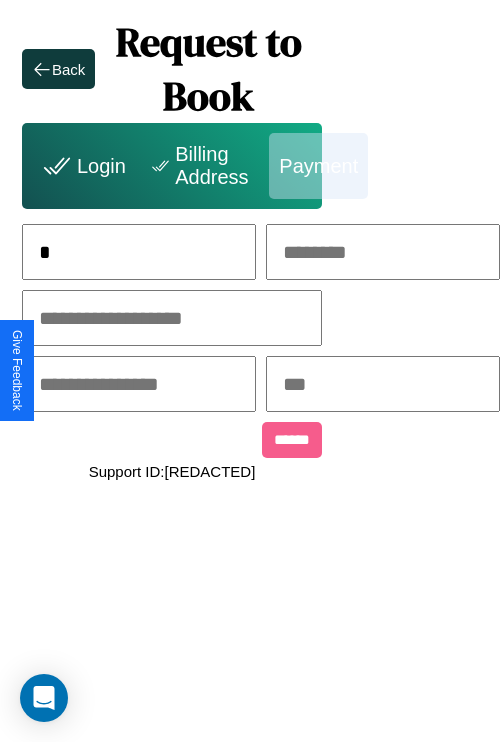 scroll, scrollTop: 0, scrollLeft: 133, axis: horizontal 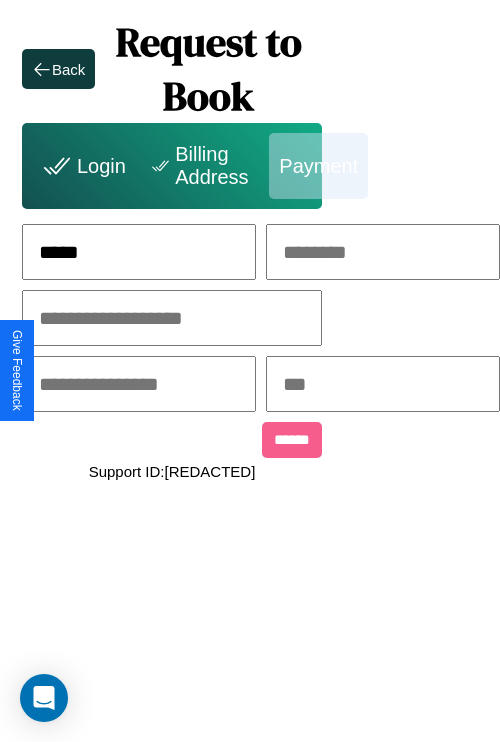 type on "*****" 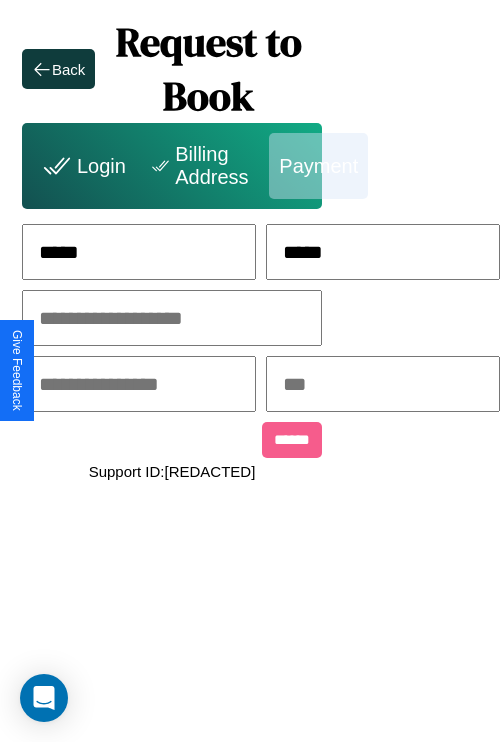 type on "*****" 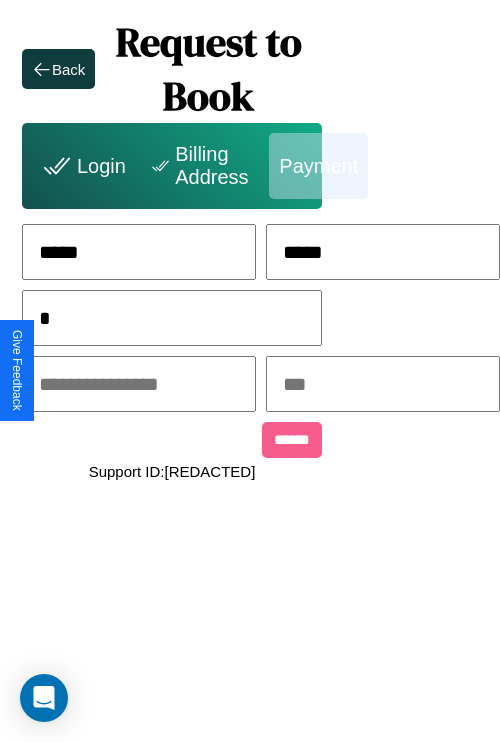 scroll, scrollTop: 0, scrollLeft: 128, axis: horizontal 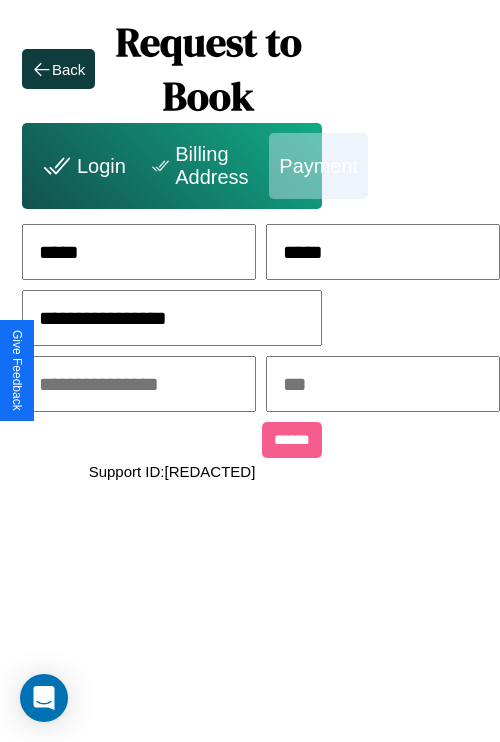 type on "**********" 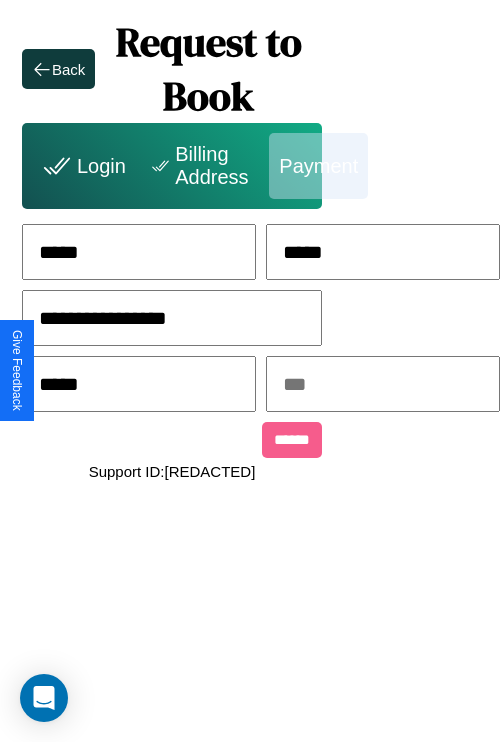 type on "*****" 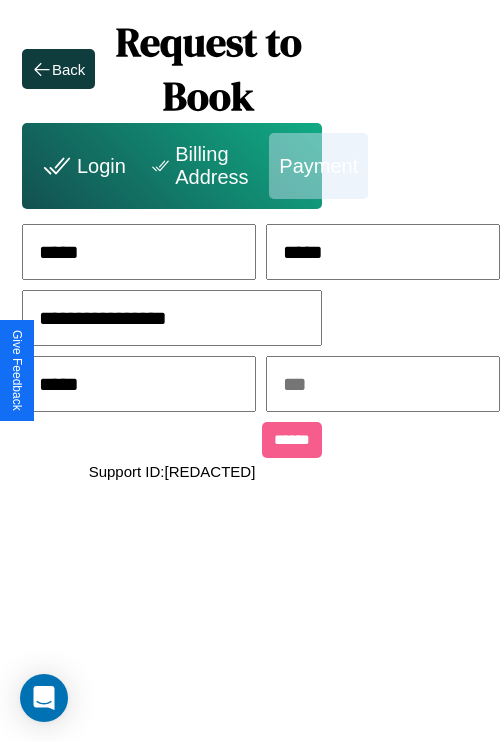 click at bounding box center [383, 384] 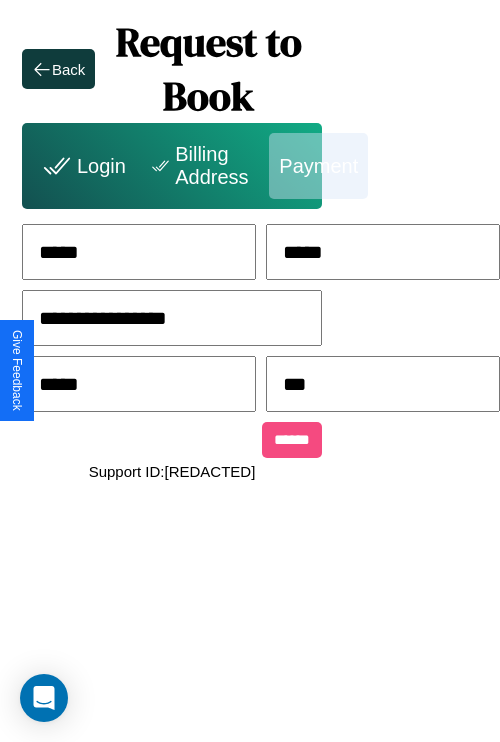 type on "***" 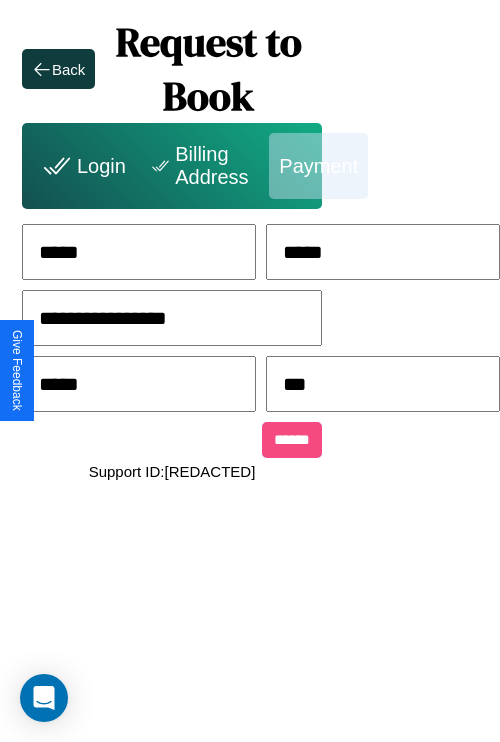 click on "******" at bounding box center [292, 440] 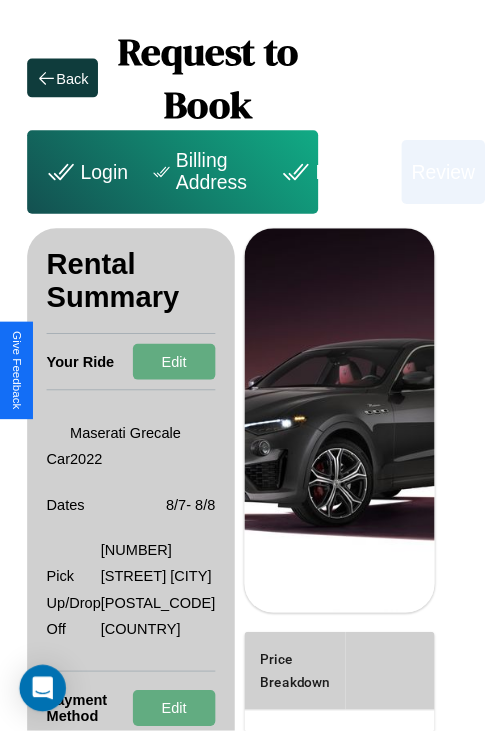 scroll, scrollTop: 0, scrollLeft: 72, axis: horizontal 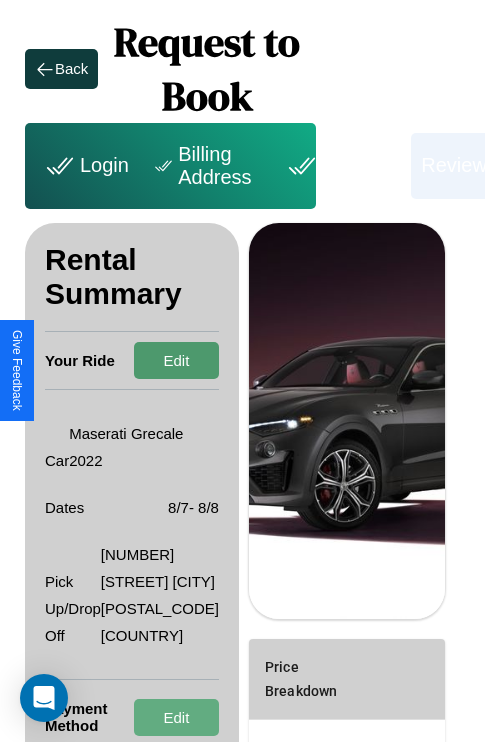 click on "Edit" at bounding box center [176, 360] 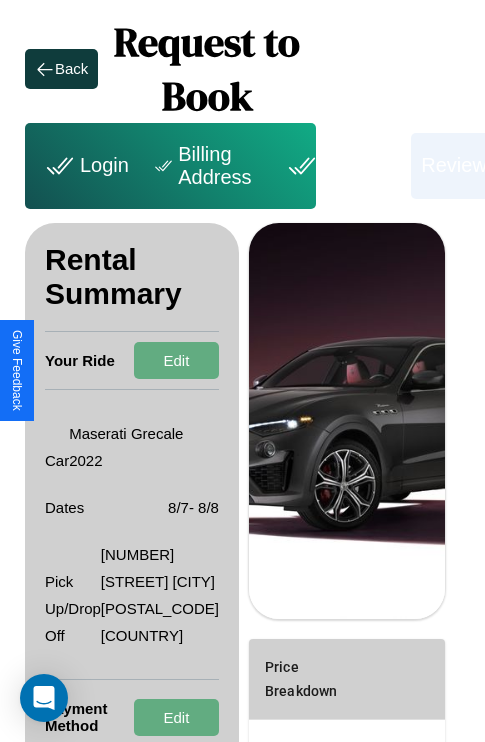 scroll, scrollTop: 301, scrollLeft: 72, axis: both 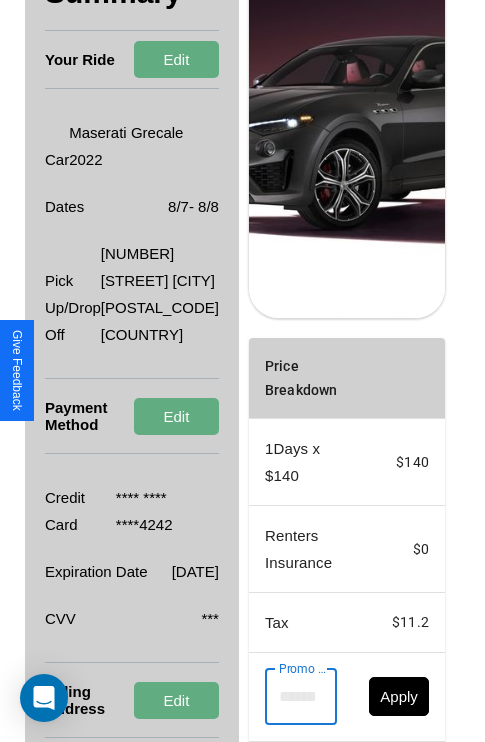 click on "Promo Code" at bounding box center (290, 697) 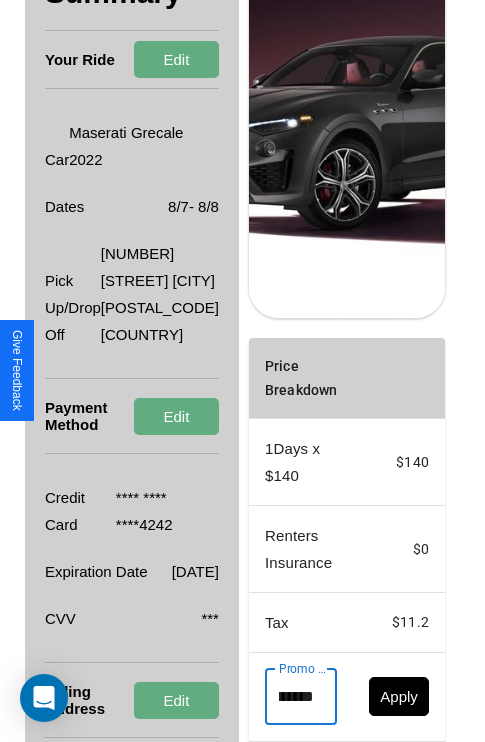 scroll, scrollTop: 0, scrollLeft: 71, axis: horizontal 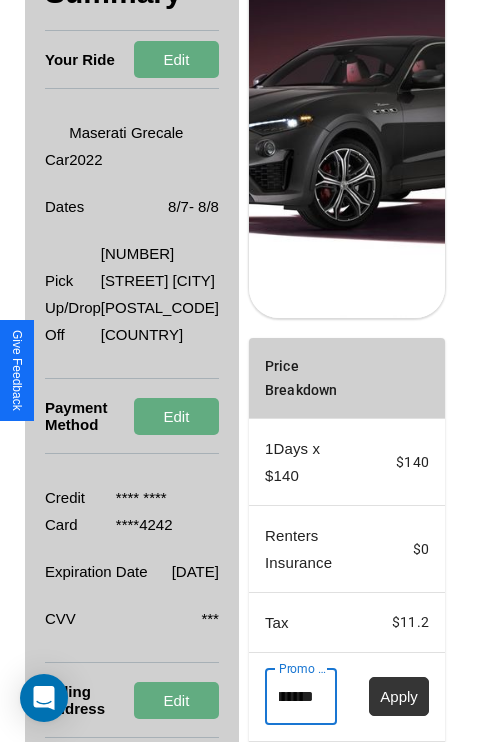 type on "**********" 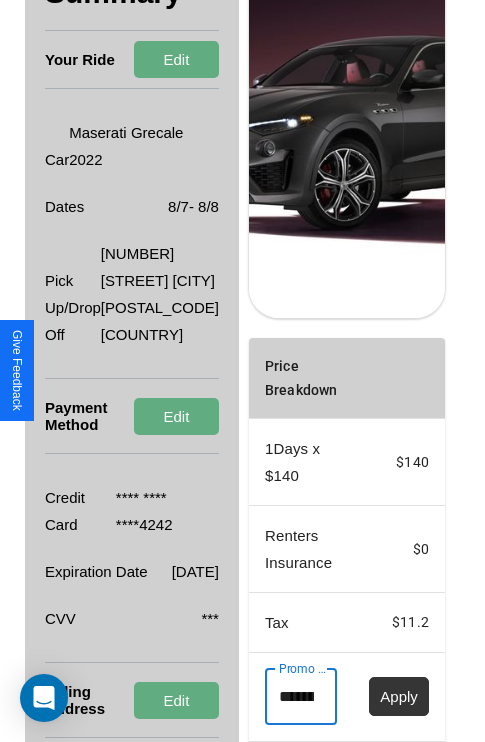 click on "Apply" at bounding box center [399, 696] 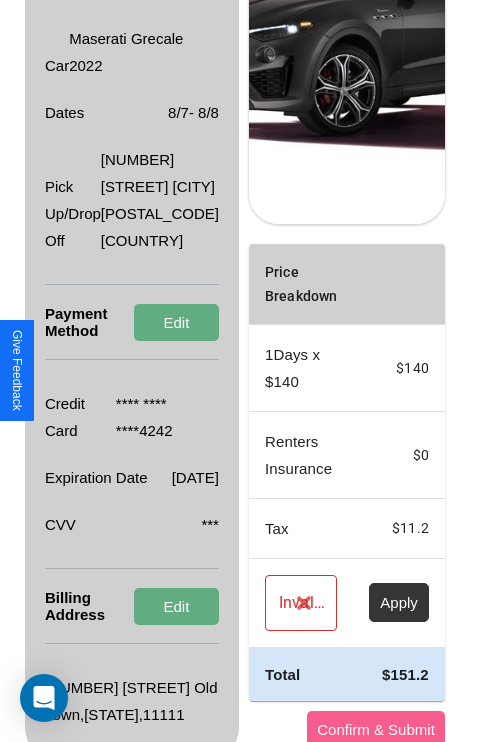 scroll, scrollTop: 455, scrollLeft: 72, axis: both 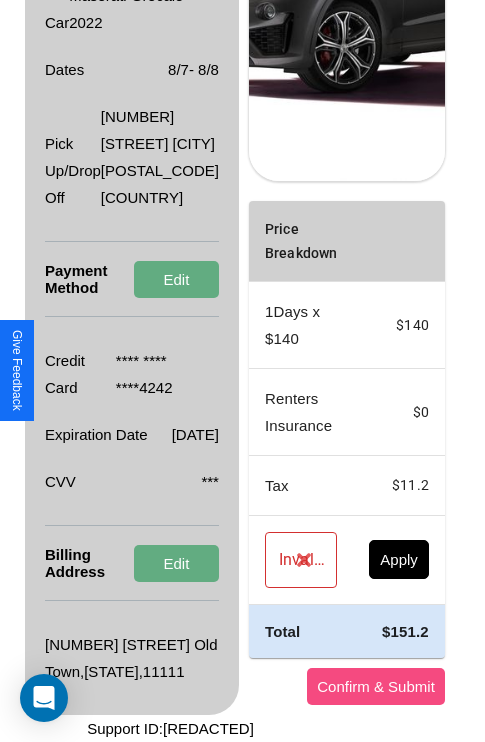 click on "Confirm & Submit" at bounding box center [376, 686] 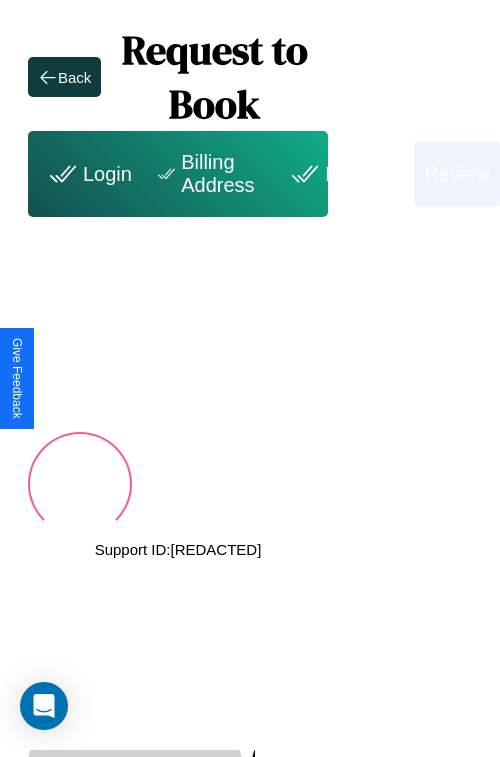 scroll, scrollTop: 0, scrollLeft: 69, axis: horizontal 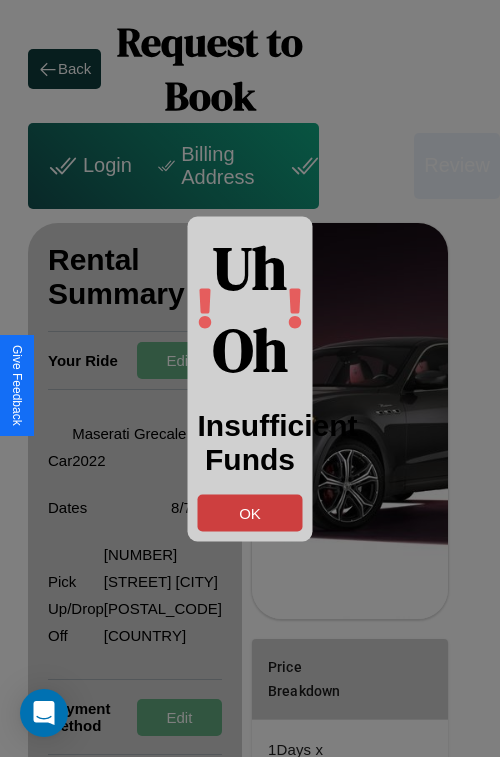 click on "OK" at bounding box center [250, 512] 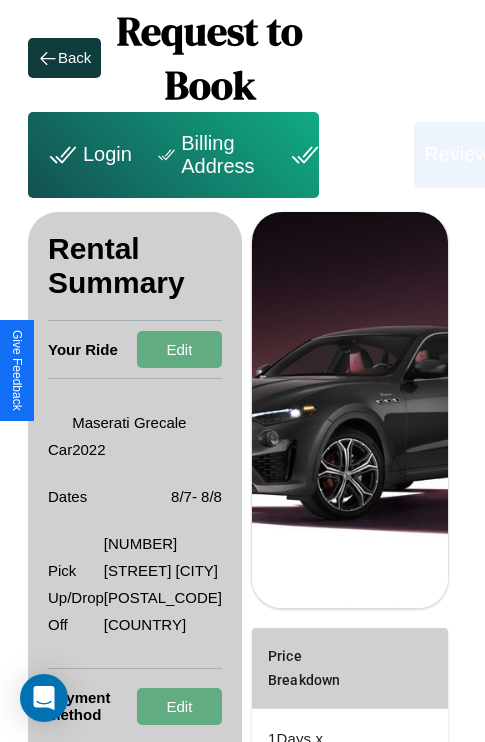 scroll, scrollTop: 0, scrollLeft: 69, axis: horizontal 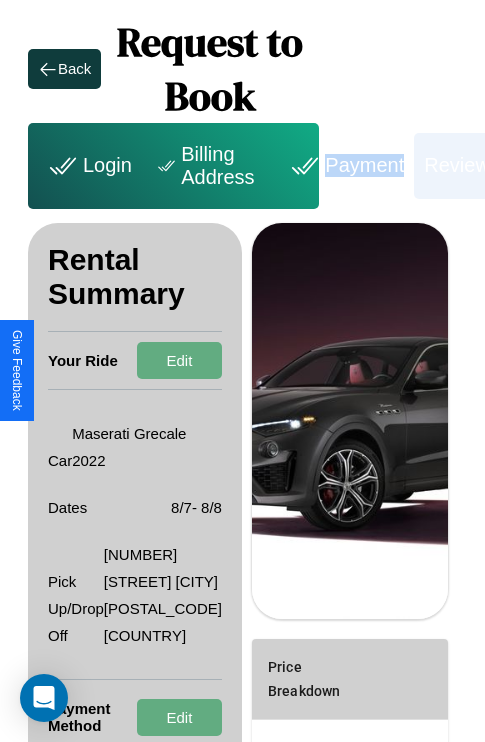 click on "Payment" at bounding box center (344, 166) 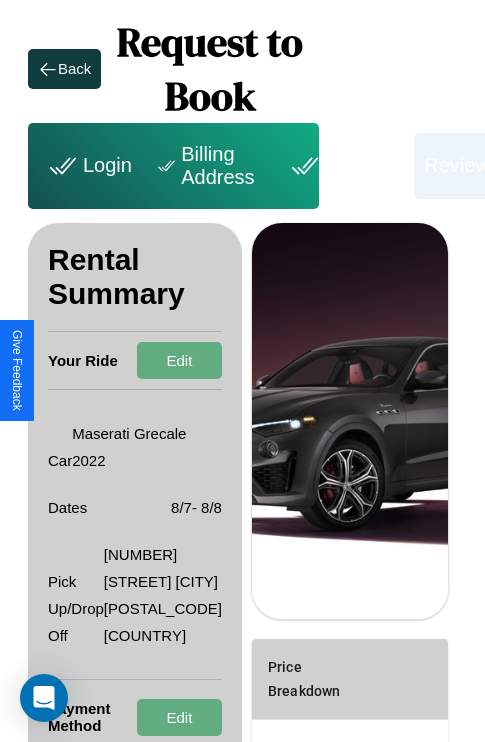 click on "Payment" at bounding box center (344, 166) 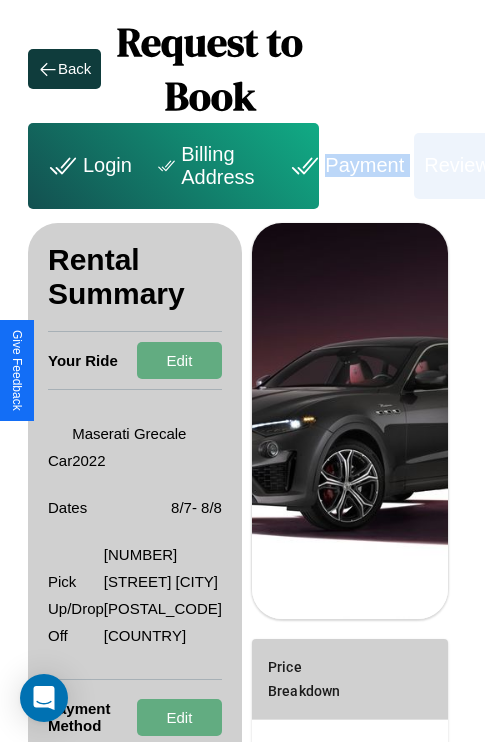 click on "Payment" at bounding box center (344, 166) 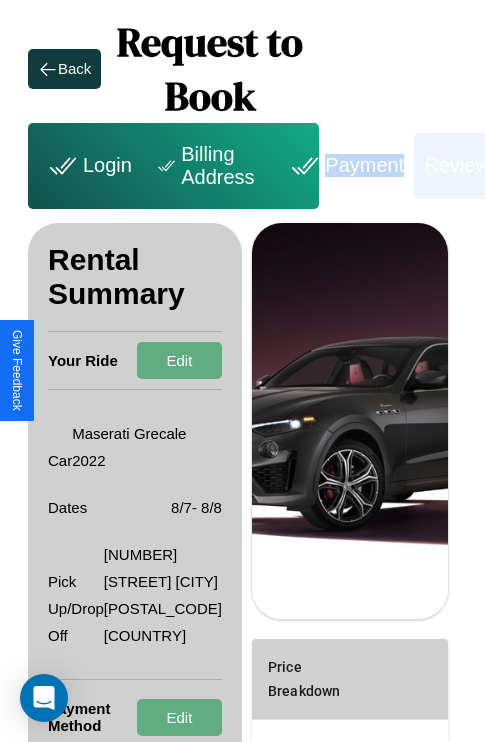click on "Payment" at bounding box center [344, 166] 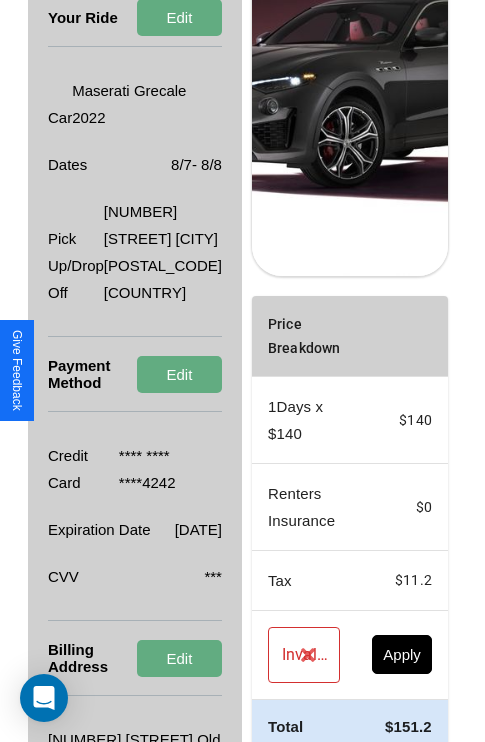 scroll, scrollTop: 455, scrollLeft: 69, axis: both 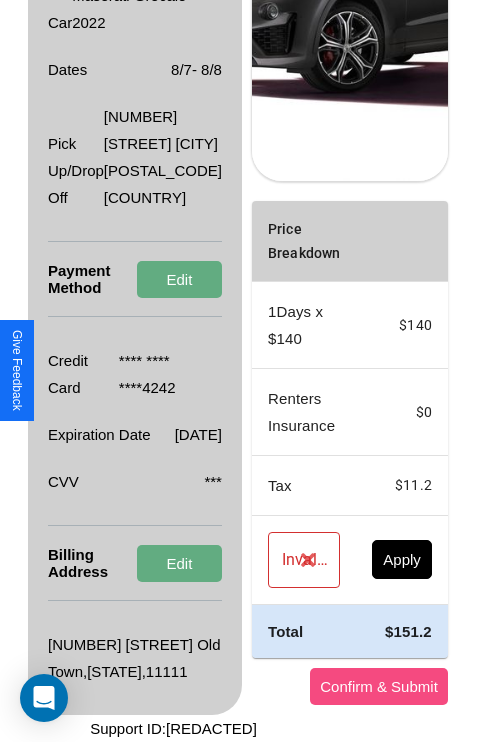 click on "Confirm & Submit" at bounding box center [379, 686] 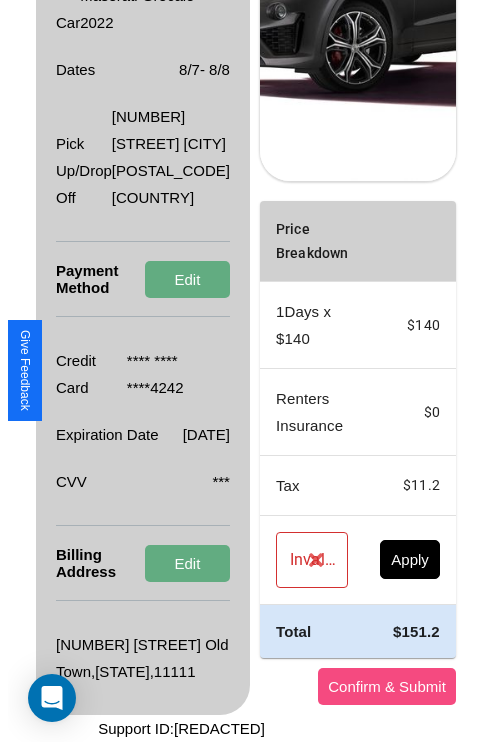 scroll, scrollTop: 0, scrollLeft: 69, axis: horizontal 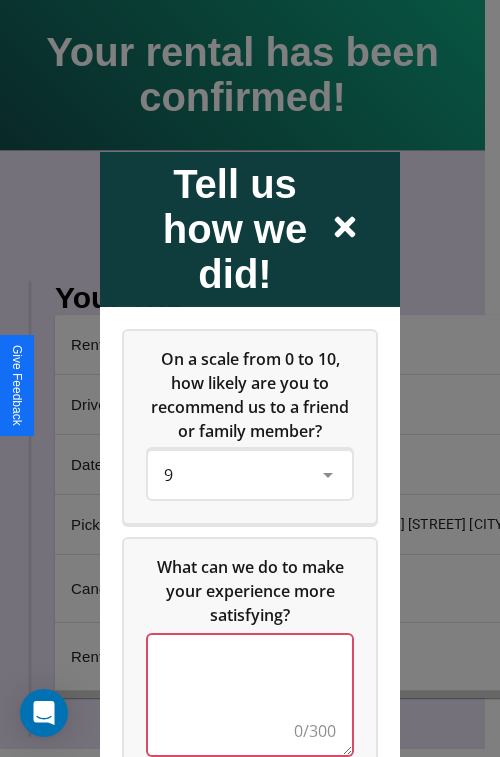 click at bounding box center (250, 694) 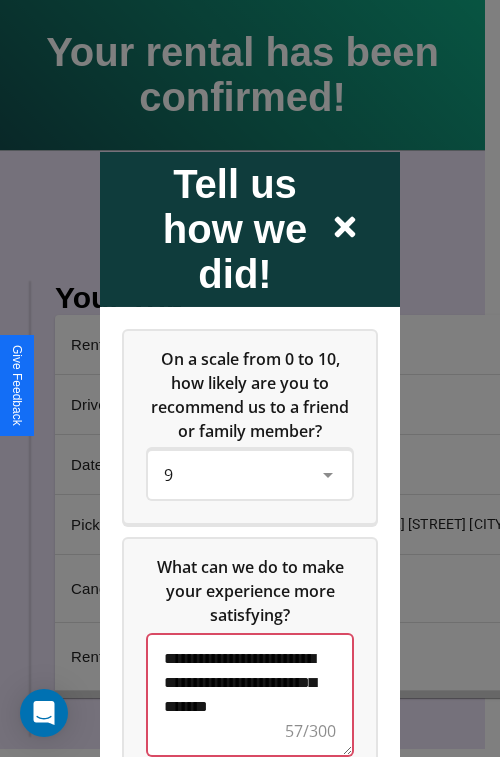 scroll, scrollTop: 5, scrollLeft: 0, axis: vertical 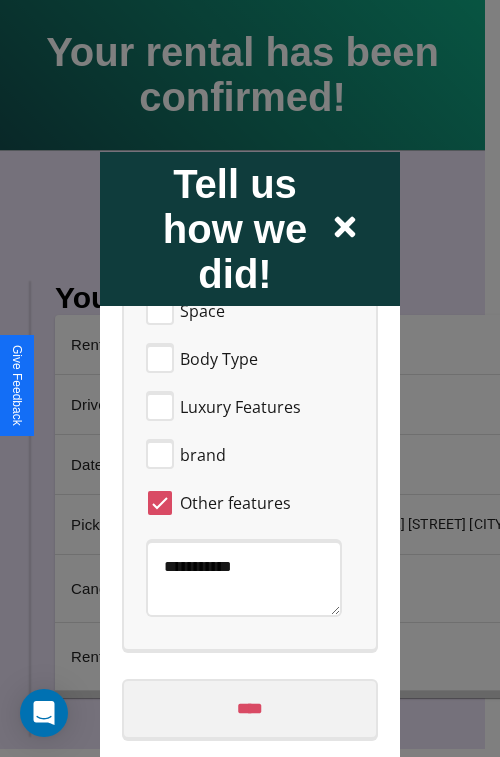 type on "**********" 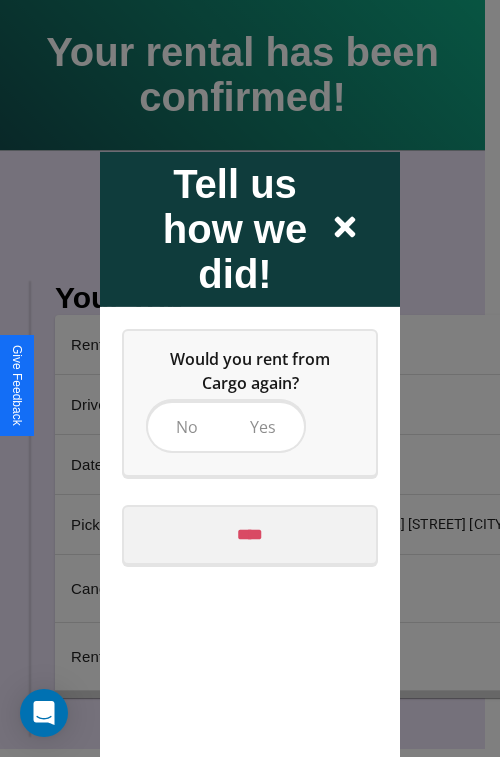 scroll, scrollTop: 0, scrollLeft: 0, axis: both 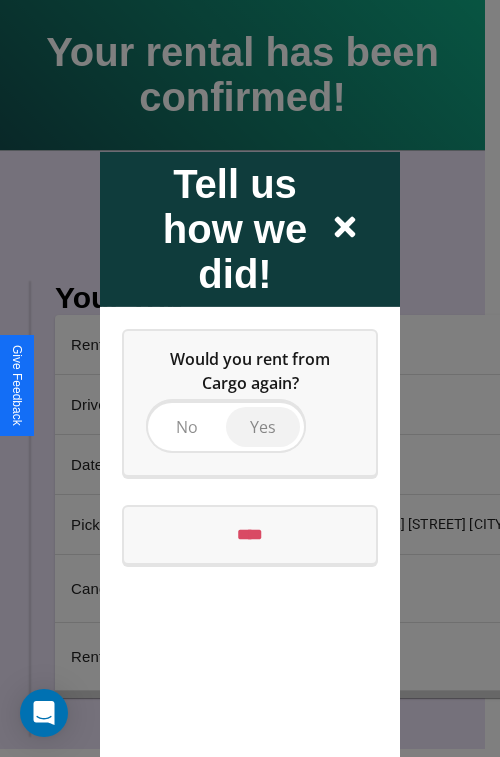 click on "Yes" at bounding box center (263, 426) 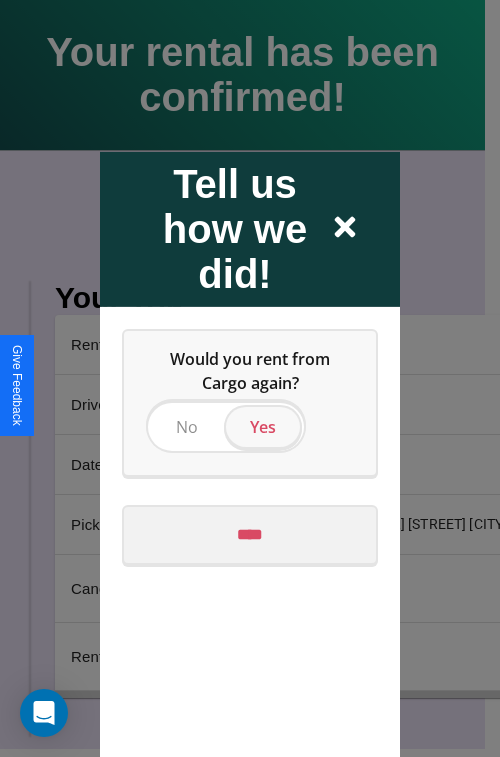 click on "****" at bounding box center [250, 534] 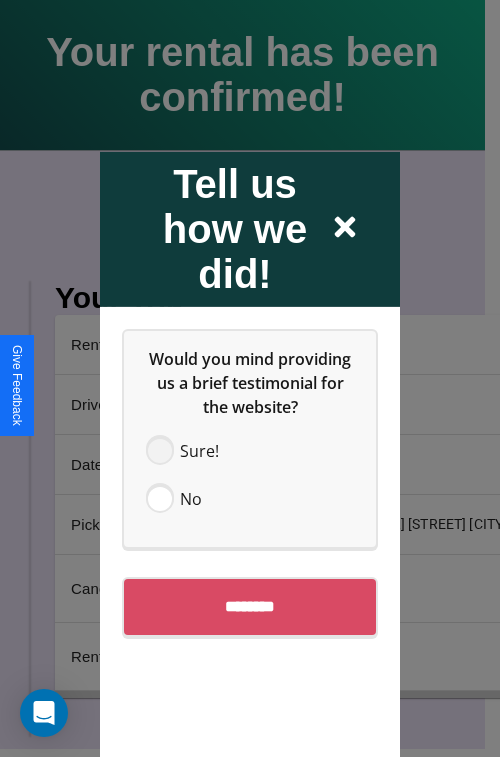 click at bounding box center [160, 450] 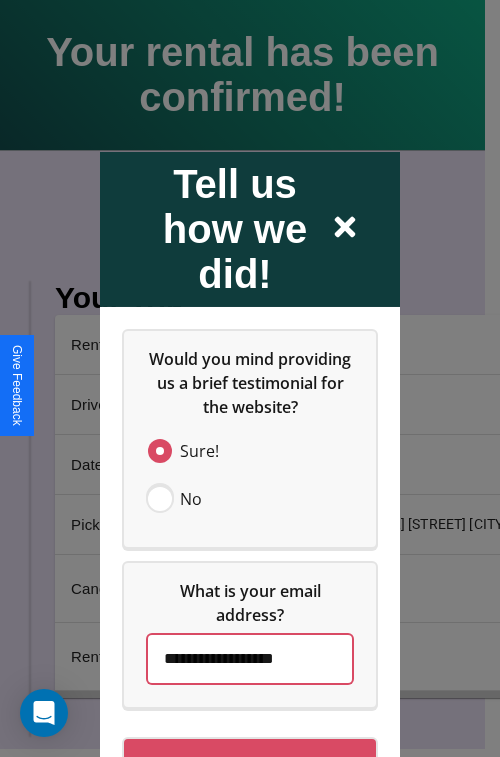scroll, scrollTop: 0, scrollLeft: 9, axis: horizontal 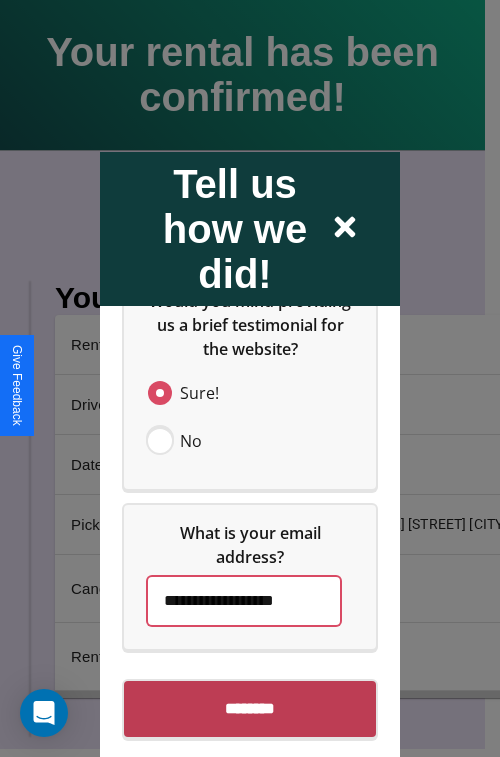 type on "**********" 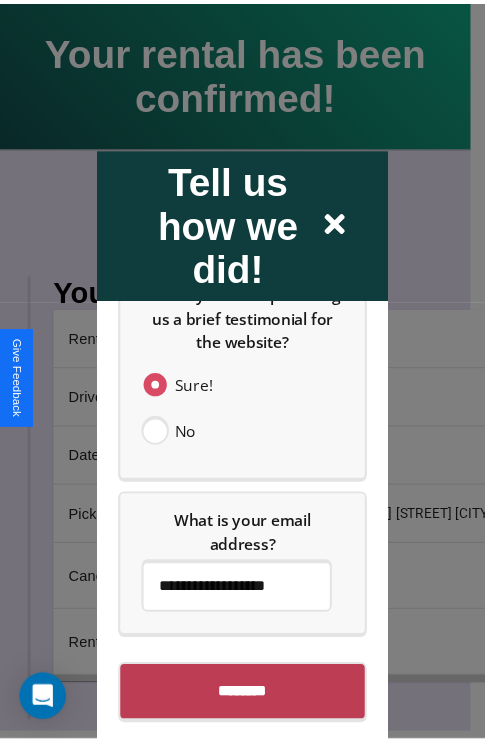 scroll, scrollTop: 0, scrollLeft: 0, axis: both 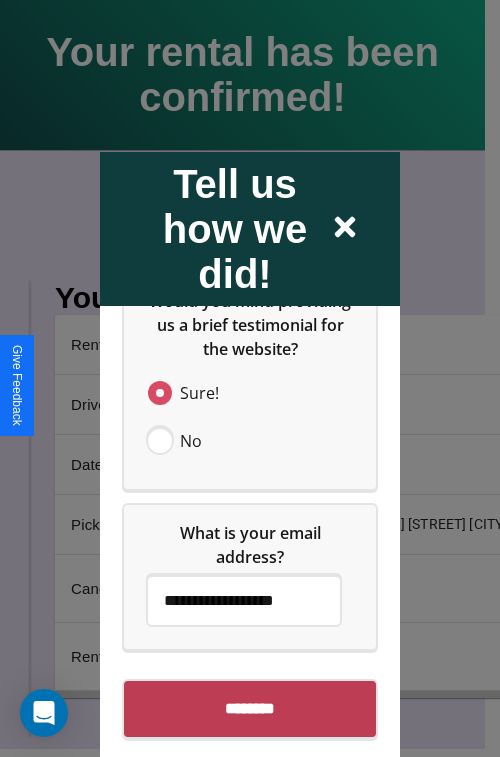 click on "********" at bounding box center (250, 708) 